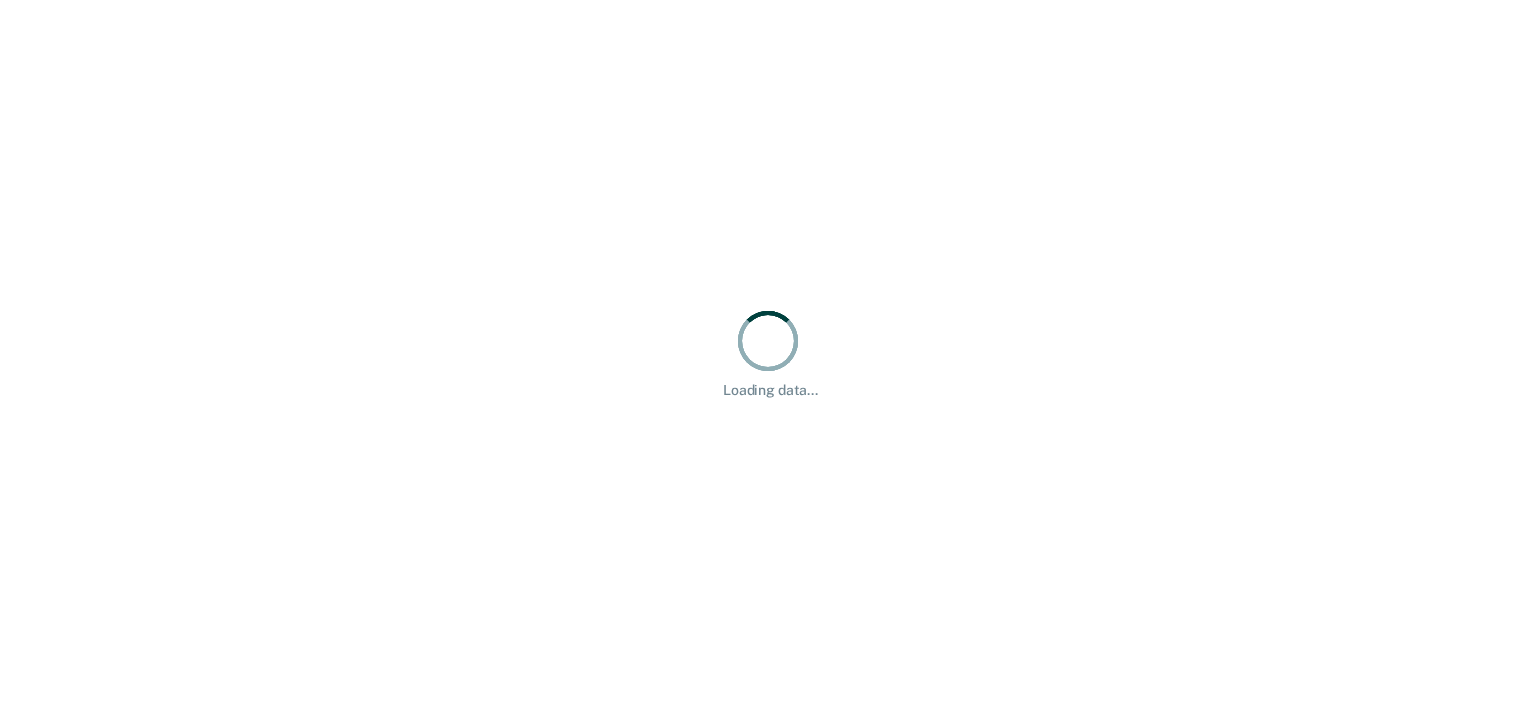 scroll, scrollTop: 0, scrollLeft: 0, axis: both 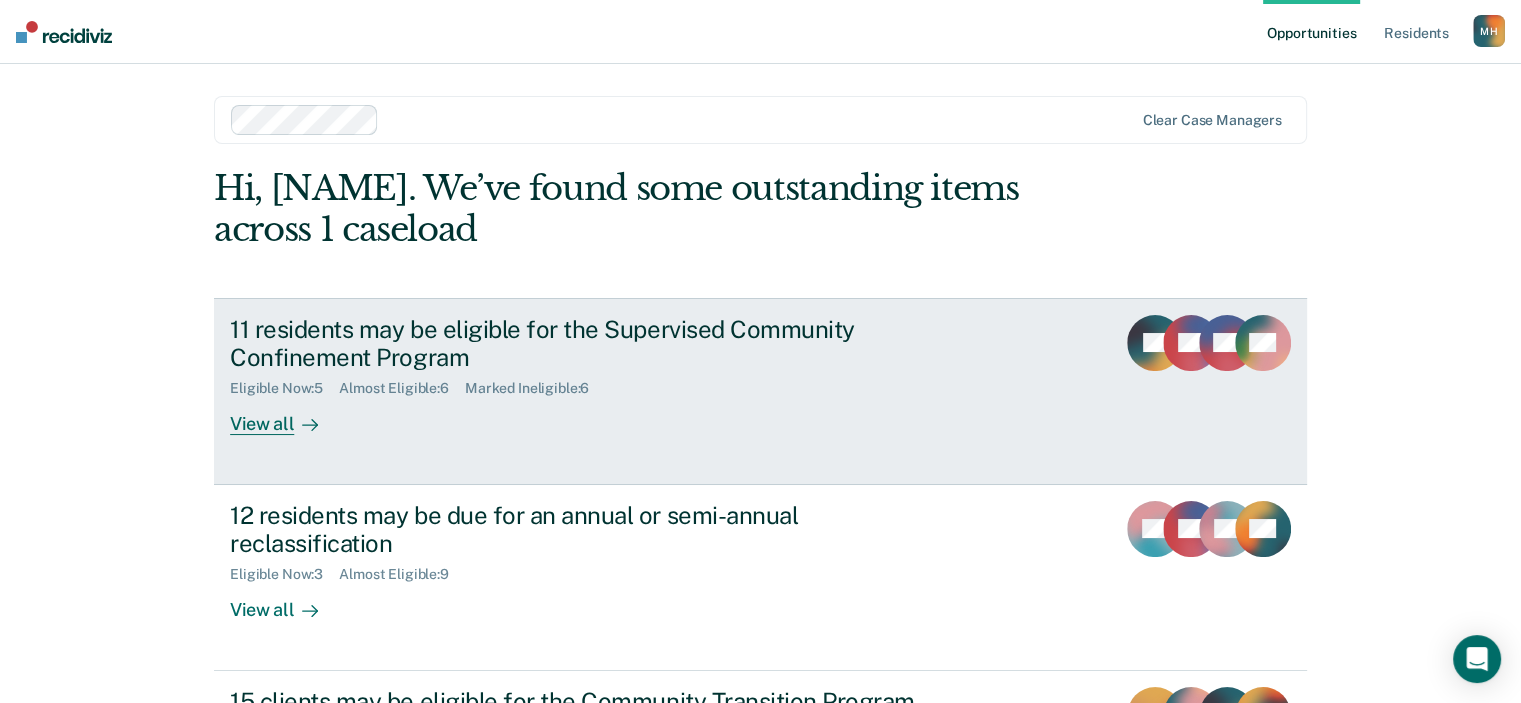 click on "View all" at bounding box center (286, 416) 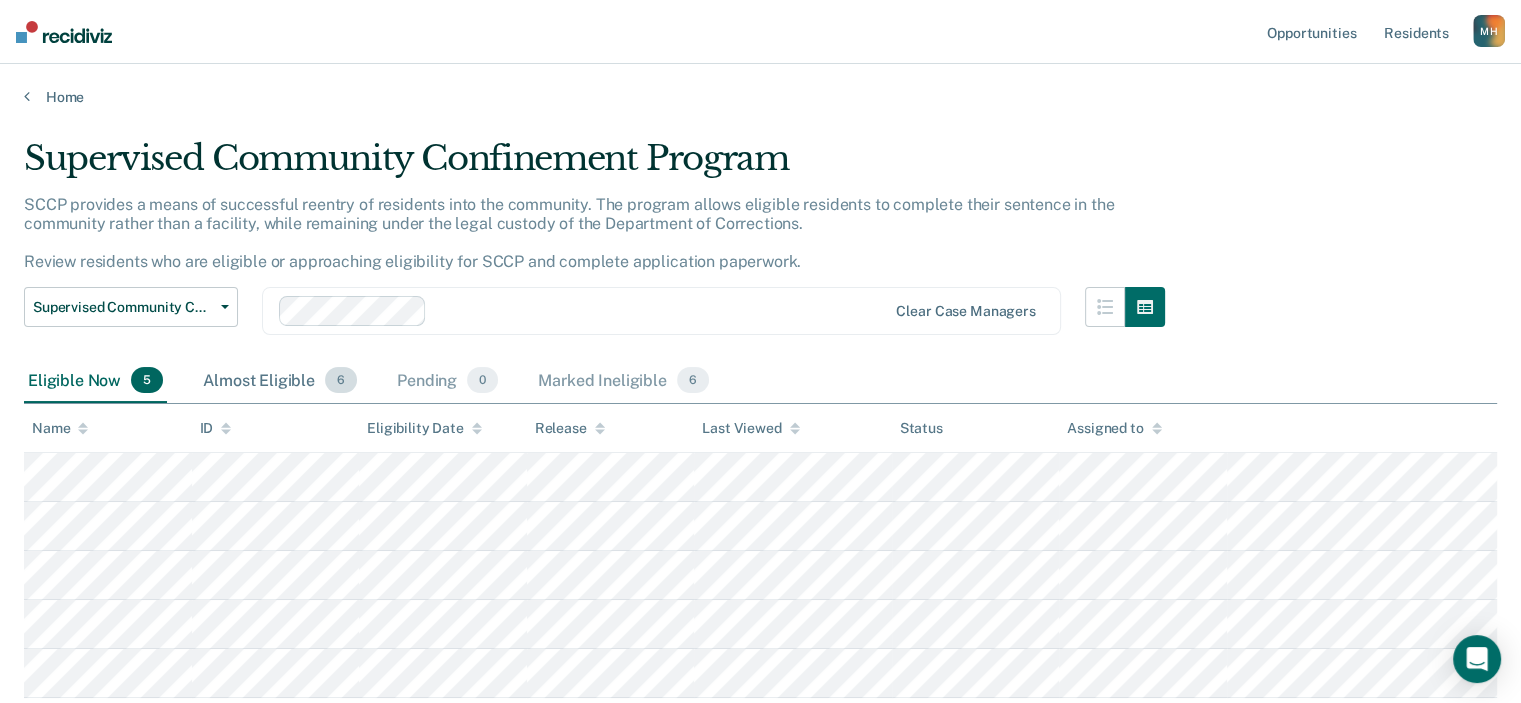 click on "Almost Eligible 6" at bounding box center [280, 381] 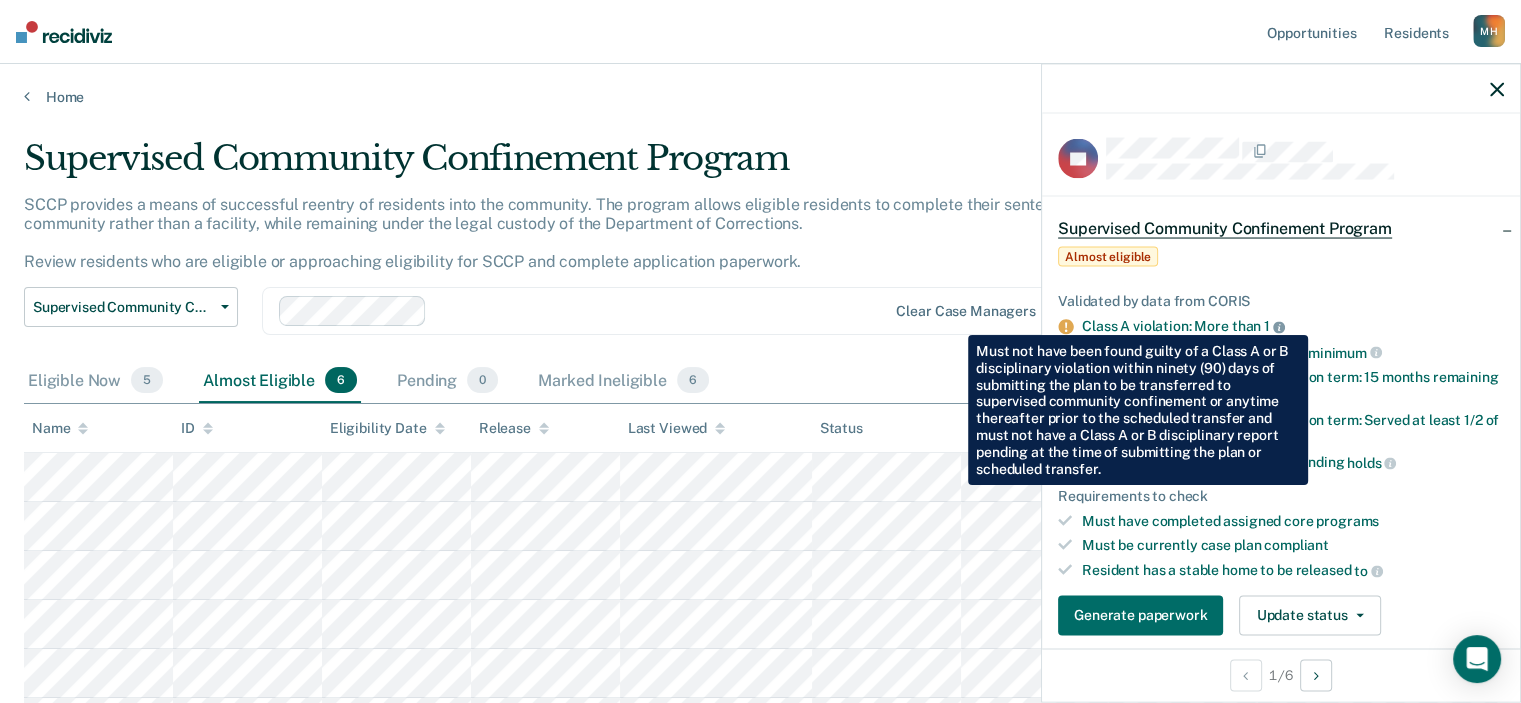 click at bounding box center [1279, 327] 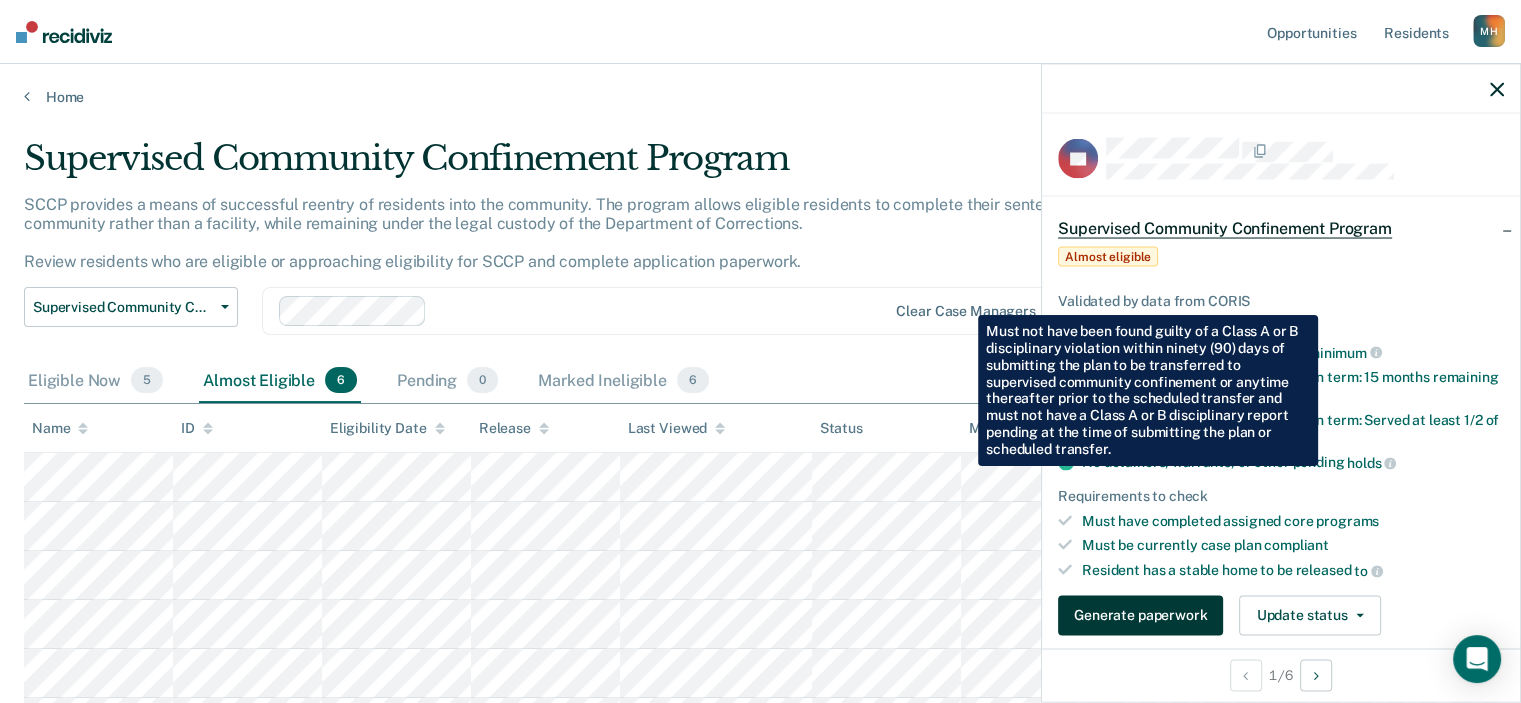 click on "Generate paperwork" at bounding box center (1140, 615) 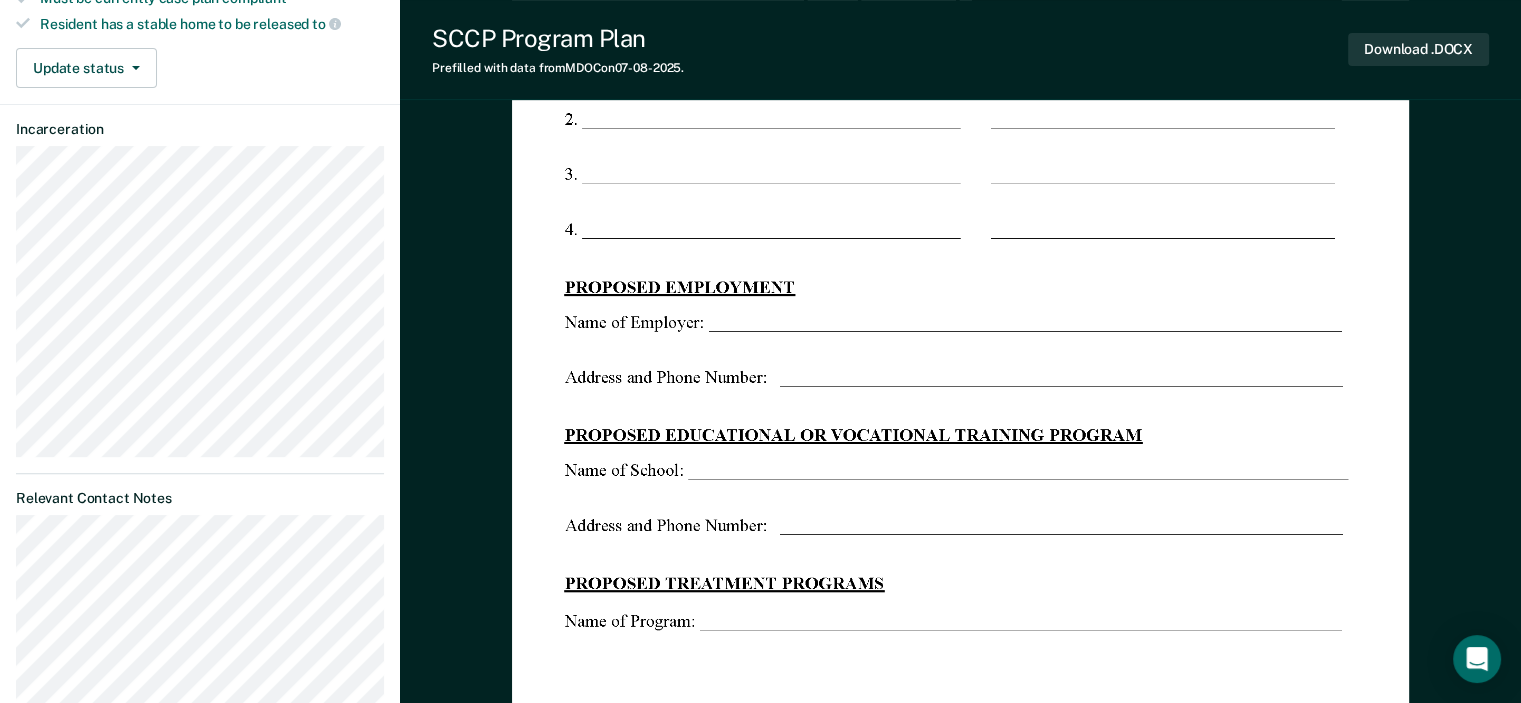 scroll, scrollTop: 481, scrollLeft: 0, axis: vertical 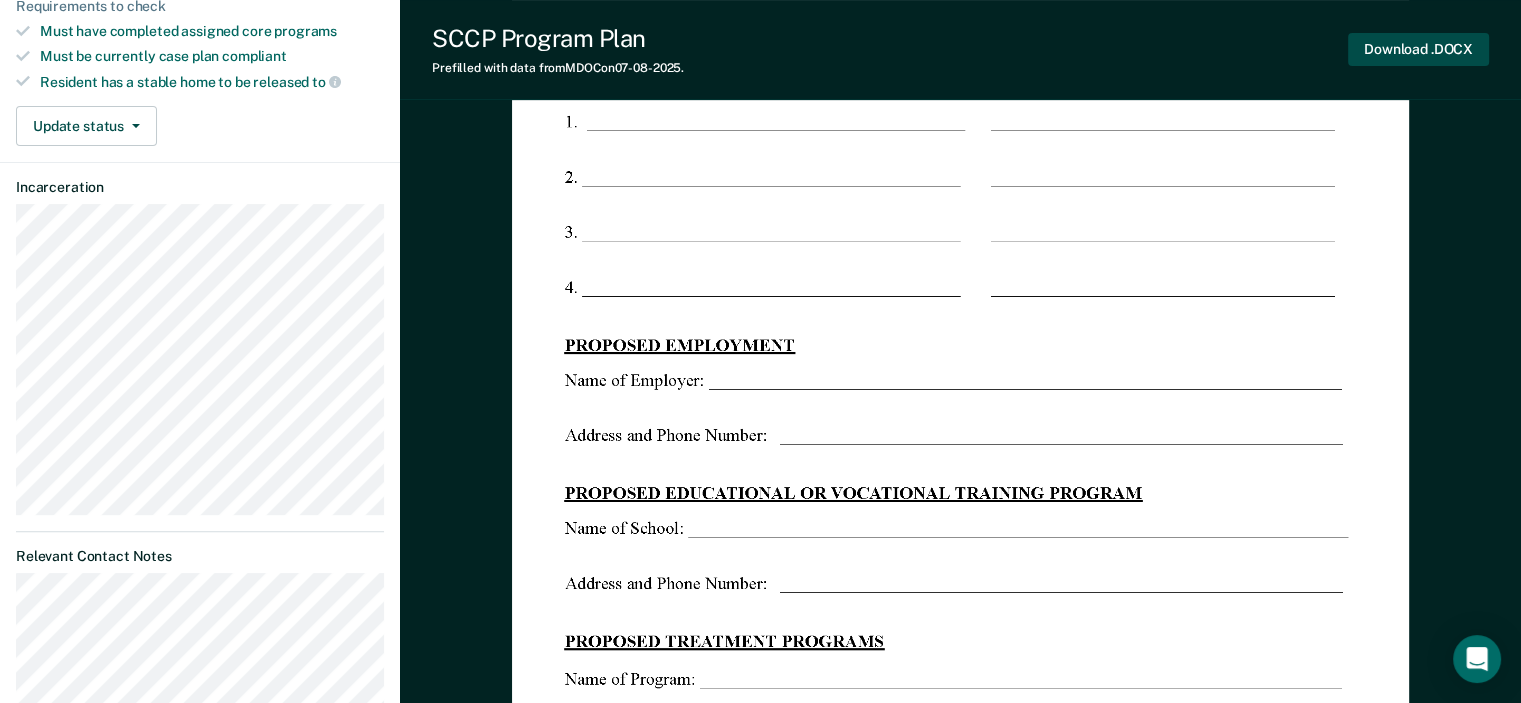 click on "Download .DOCX" at bounding box center [1418, 49] 